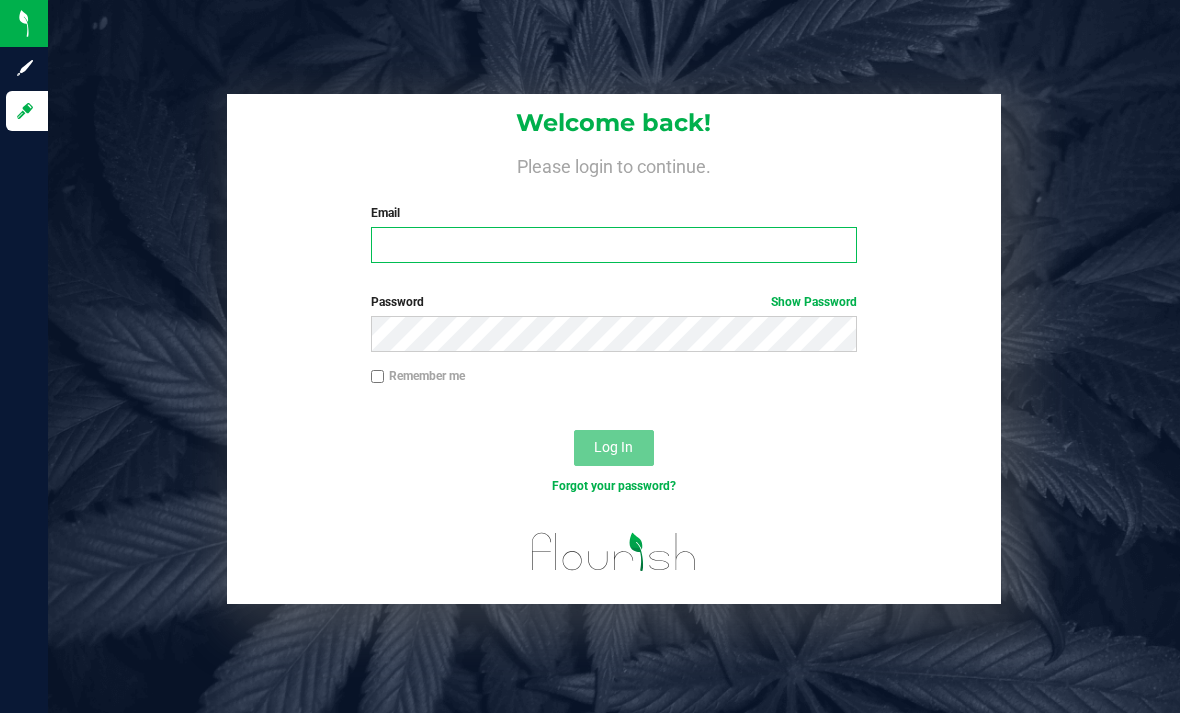 scroll, scrollTop: 0, scrollLeft: 0, axis: both 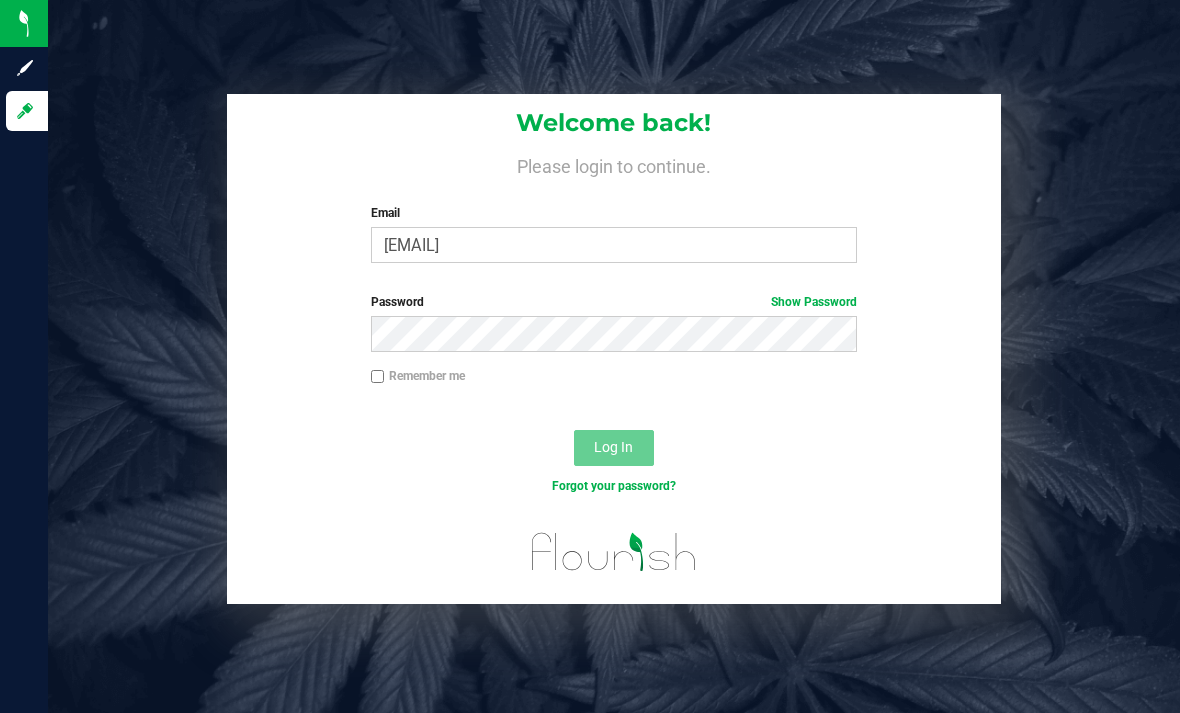 click on "Log In" at bounding box center [614, 448] 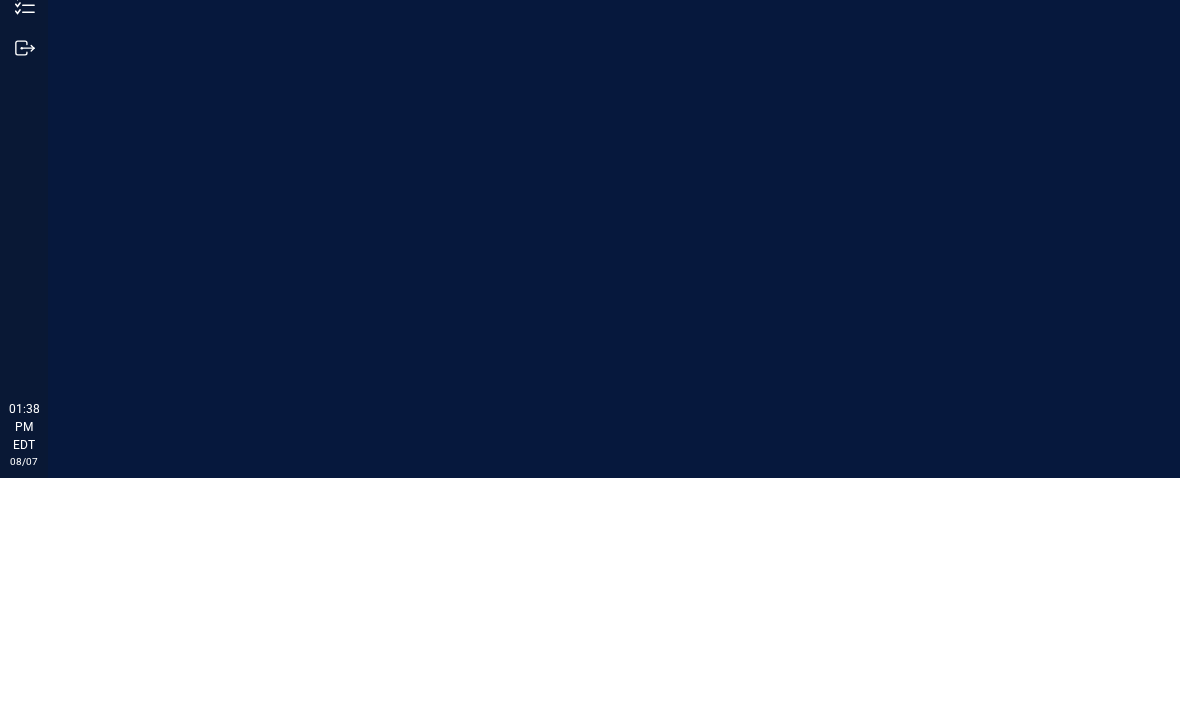 scroll, scrollTop: 64, scrollLeft: 0, axis: vertical 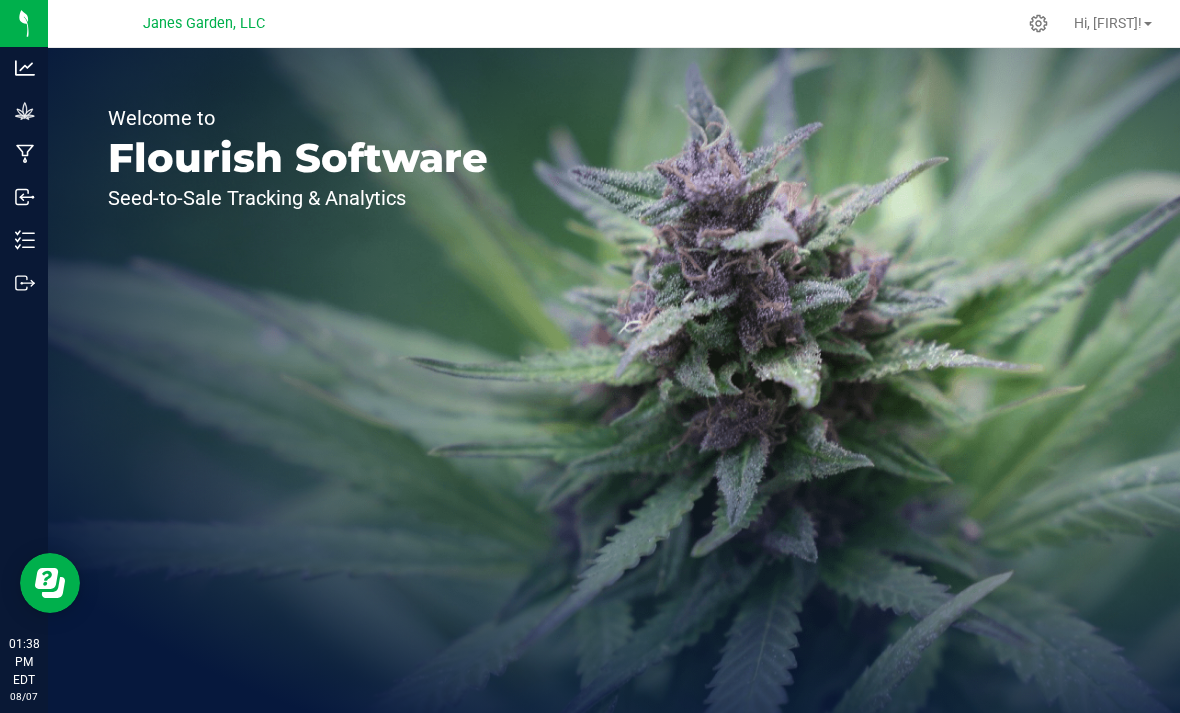 click 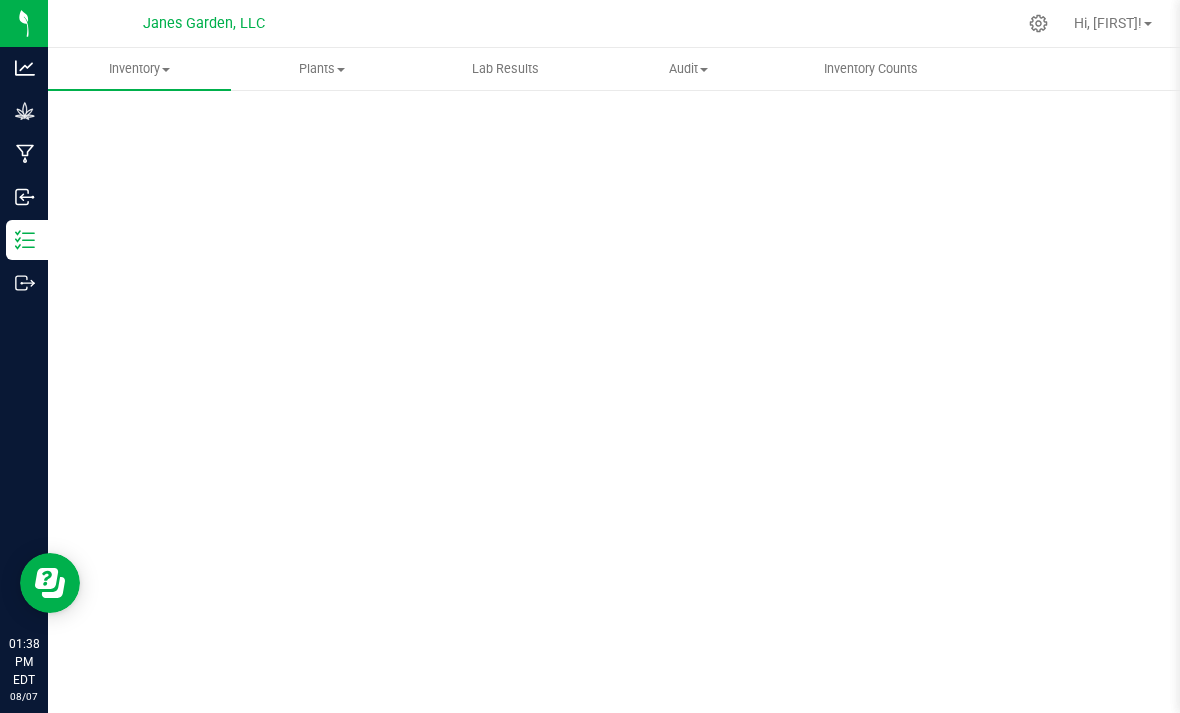 scroll, scrollTop: 0, scrollLeft: 0, axis: both 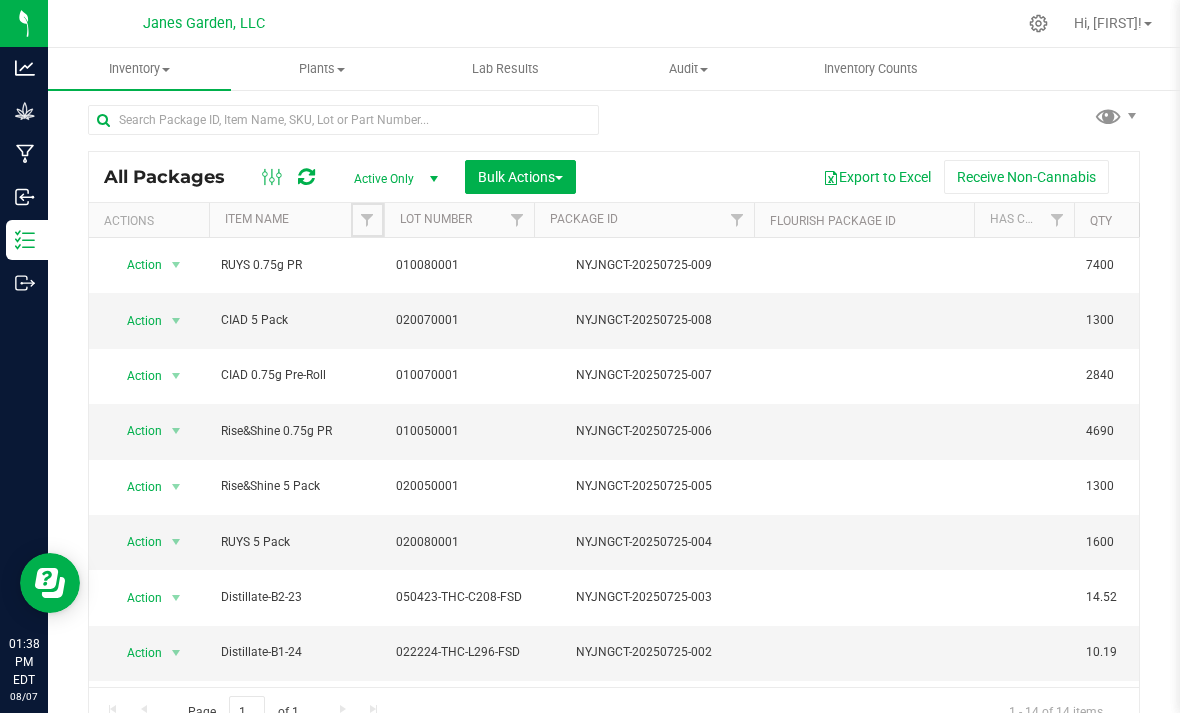 click at bounding box center (367, 220) 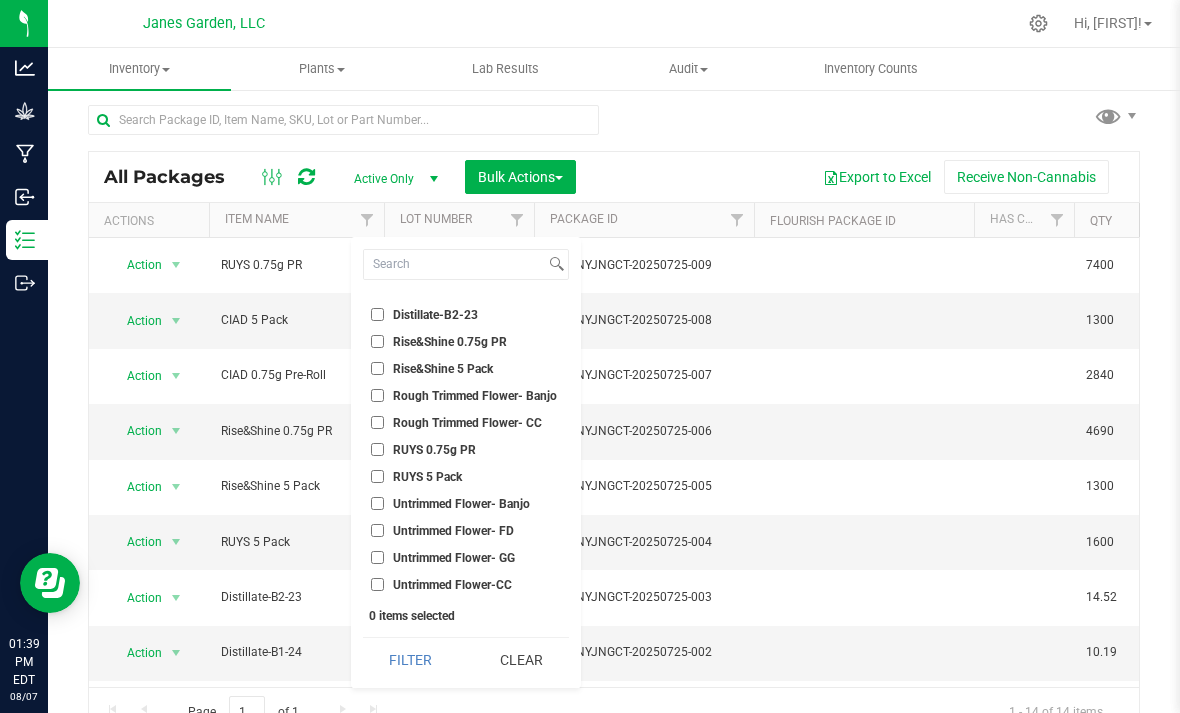 click on "RUYS 5 Pack" at bounding box center [466, 476] 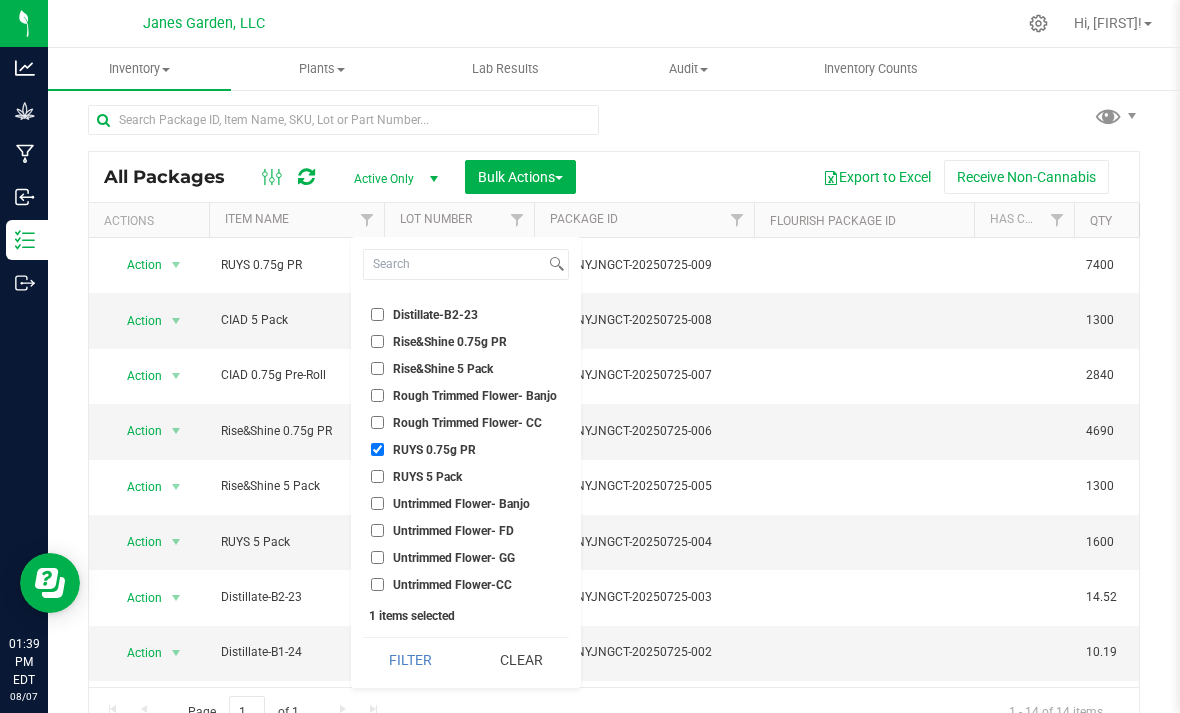 click on "RUYS 5 Pack" at bounding box center (377, 476) 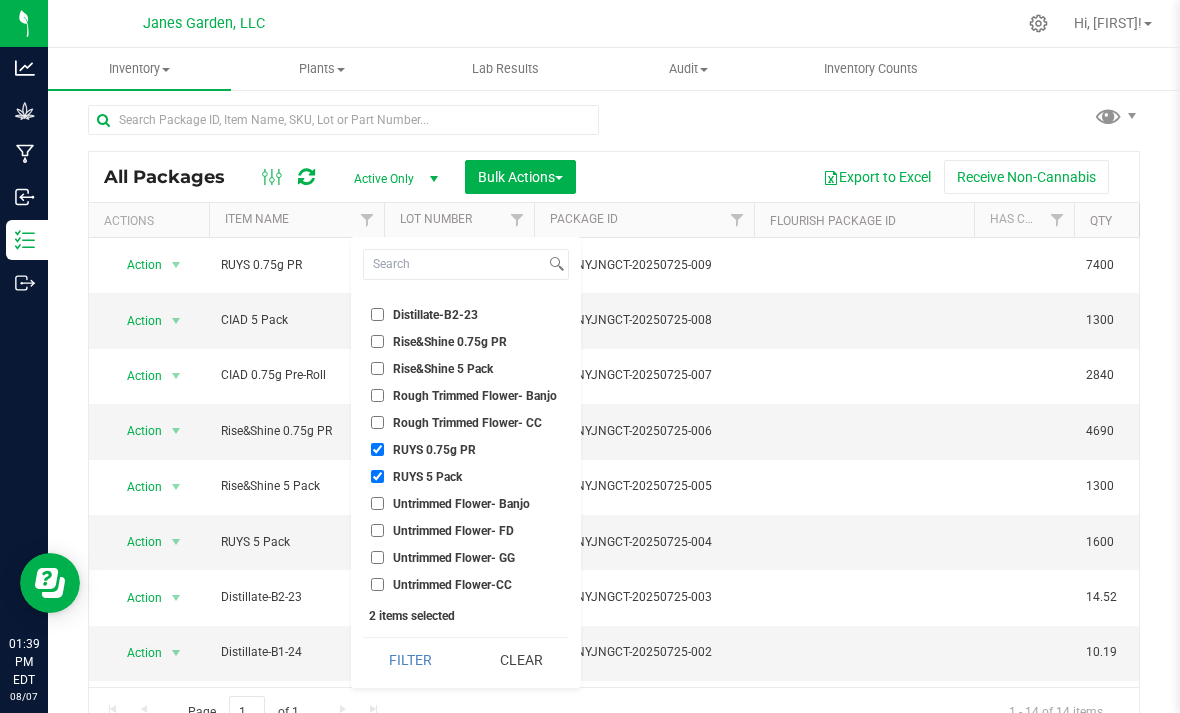 click on "Rise&Shine 5 Pack" at bounding box center (377, 368) 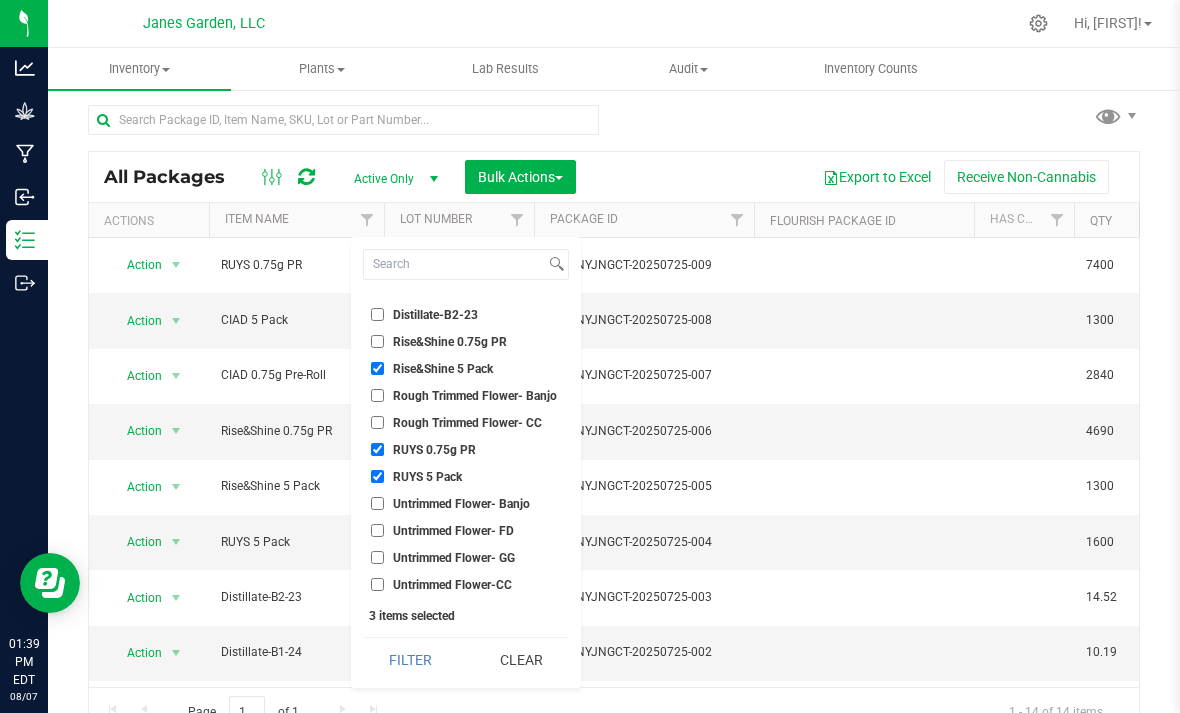 click on "Rise&Shine 0.75g PR" at bounding box center [439, 341] 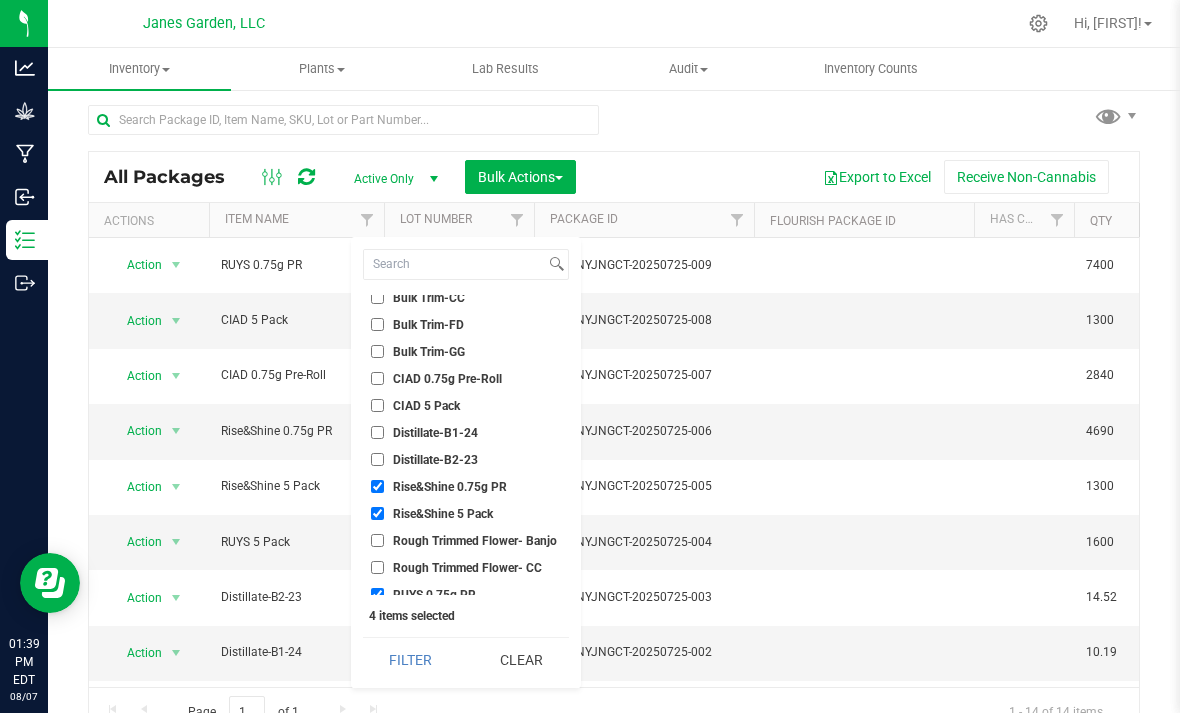 click on "CIAD 5 Pack" at bounding box center (377, 405) 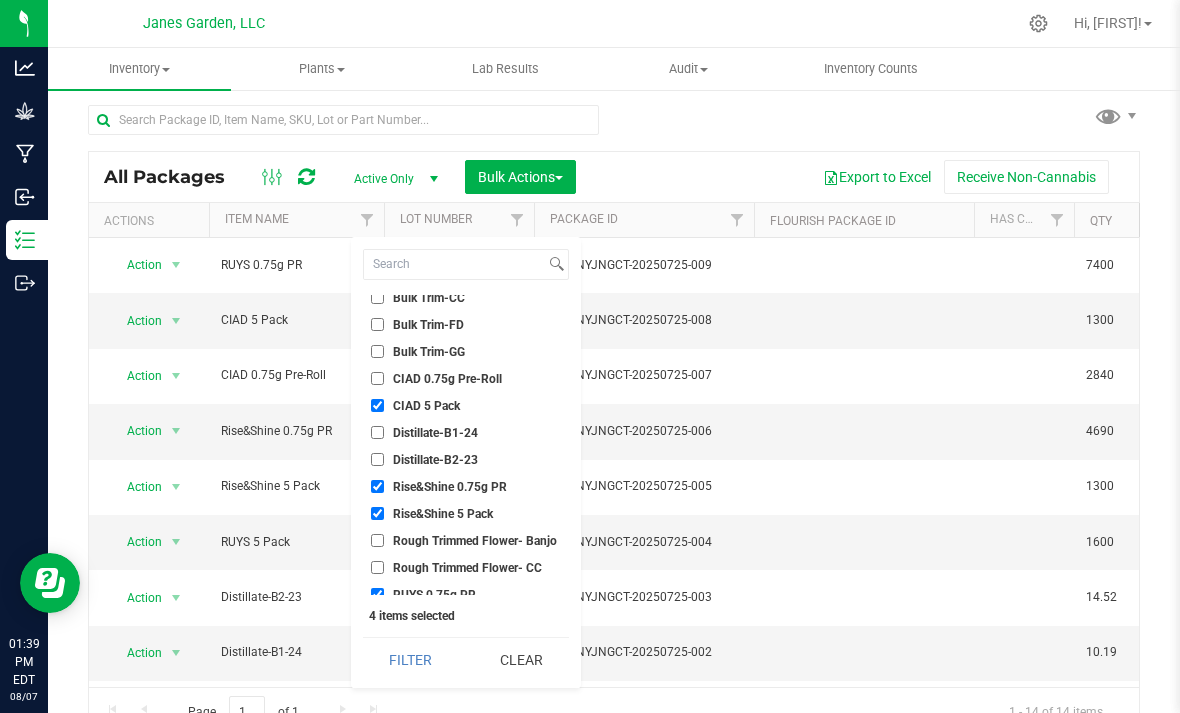 click on "CIAD 0.75g Pre-Roll" at bounding box center [377, 378] 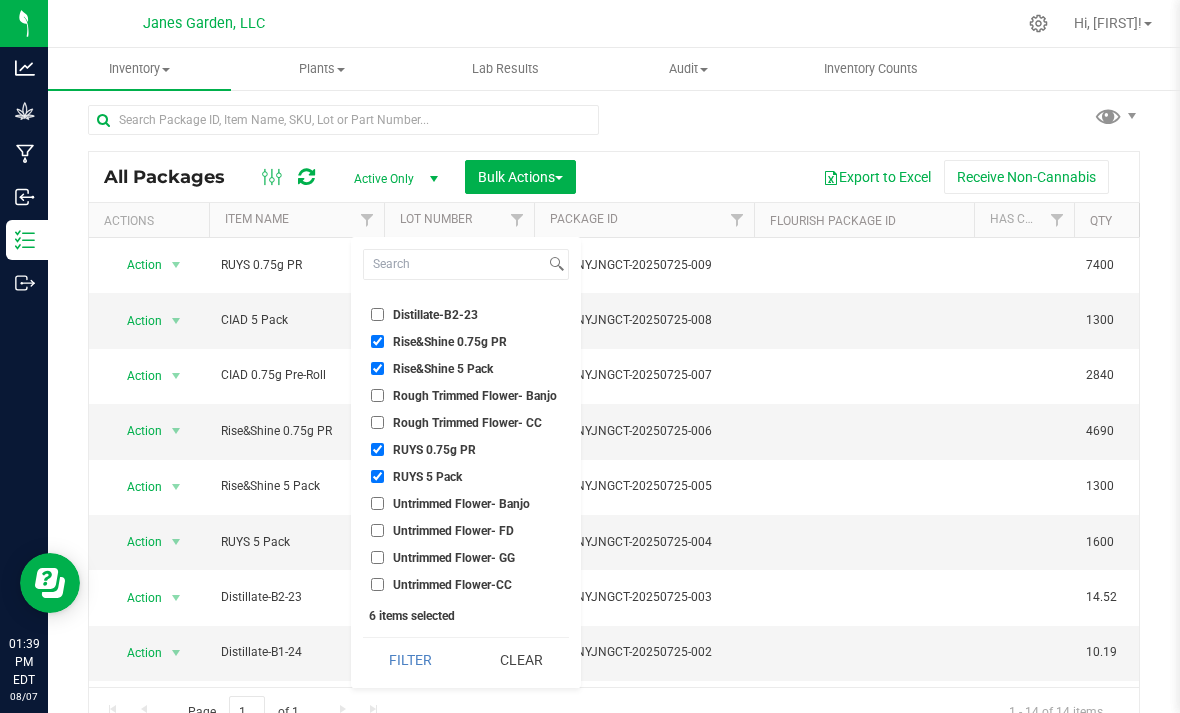 click on "Rough Trimmed Flower- Banjo" at bounding box center [377, 395] 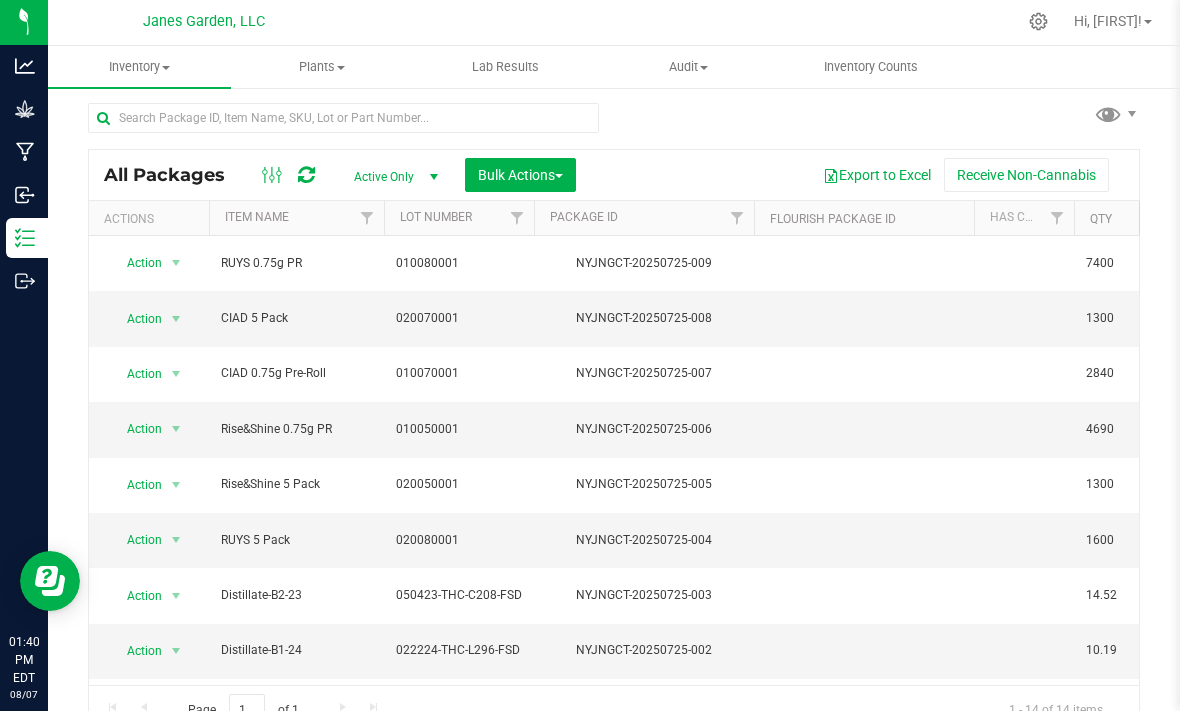 scroll, scrollTop: 62, scrollLeft: 0, axis: vertical 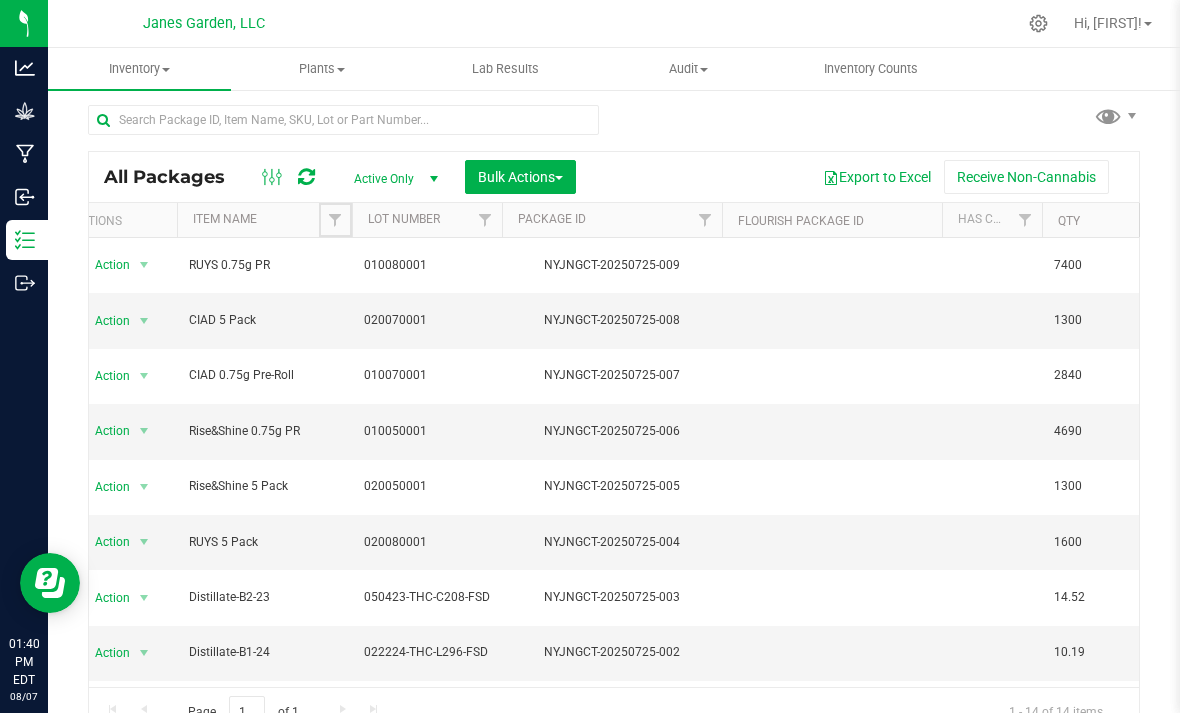 click at bounding box center [335, 220] 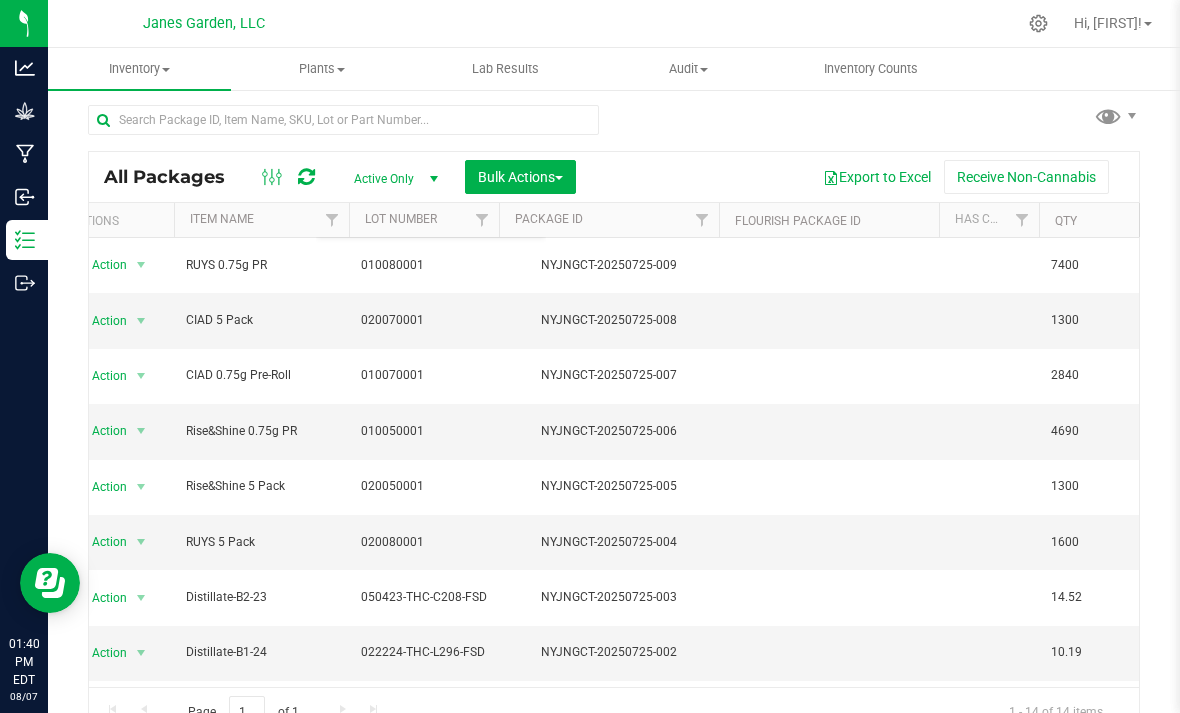 scroll, scrollTop: 0, scrollLeft: 37, axis: horizontal 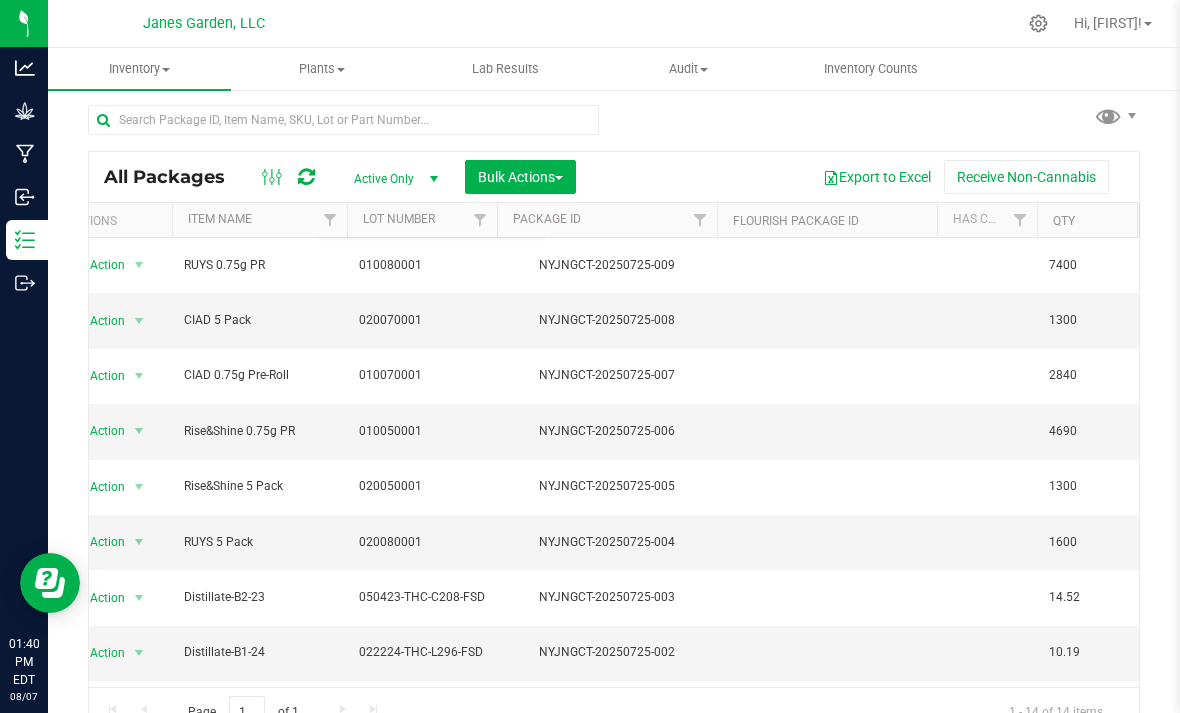 click on "Item Name" at bounding box center [259, 220] 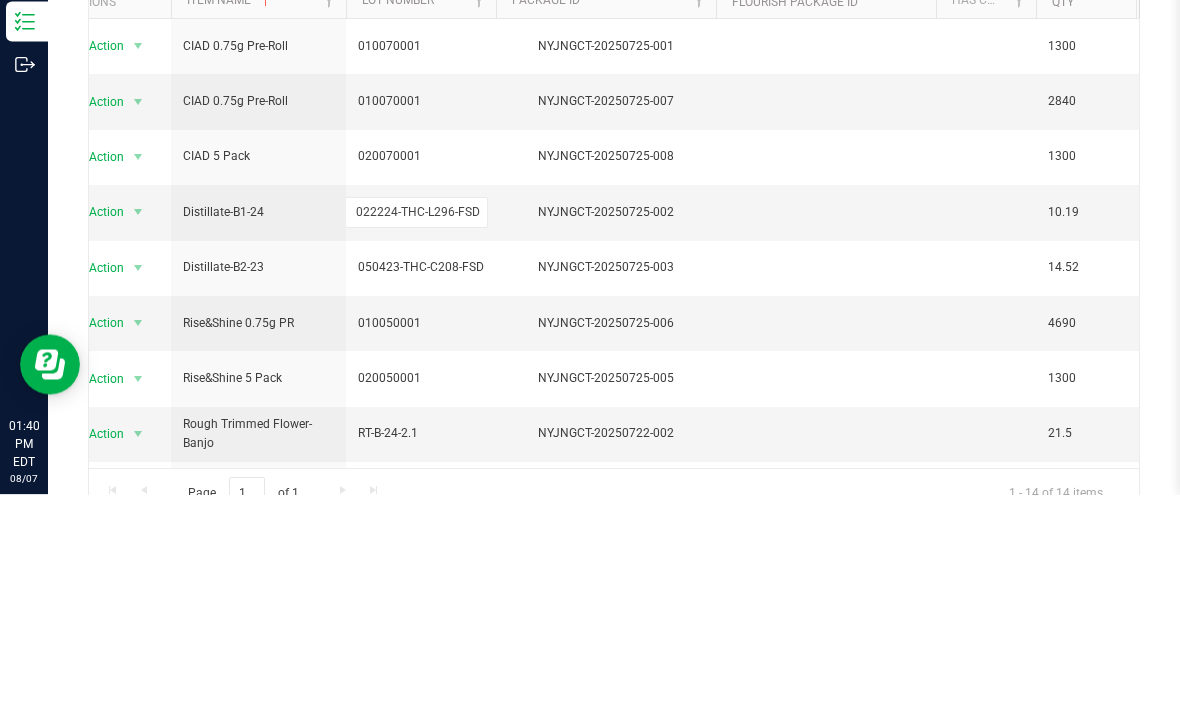 scroll, scrollTop: 1, scrollLeft: -18, axis: both 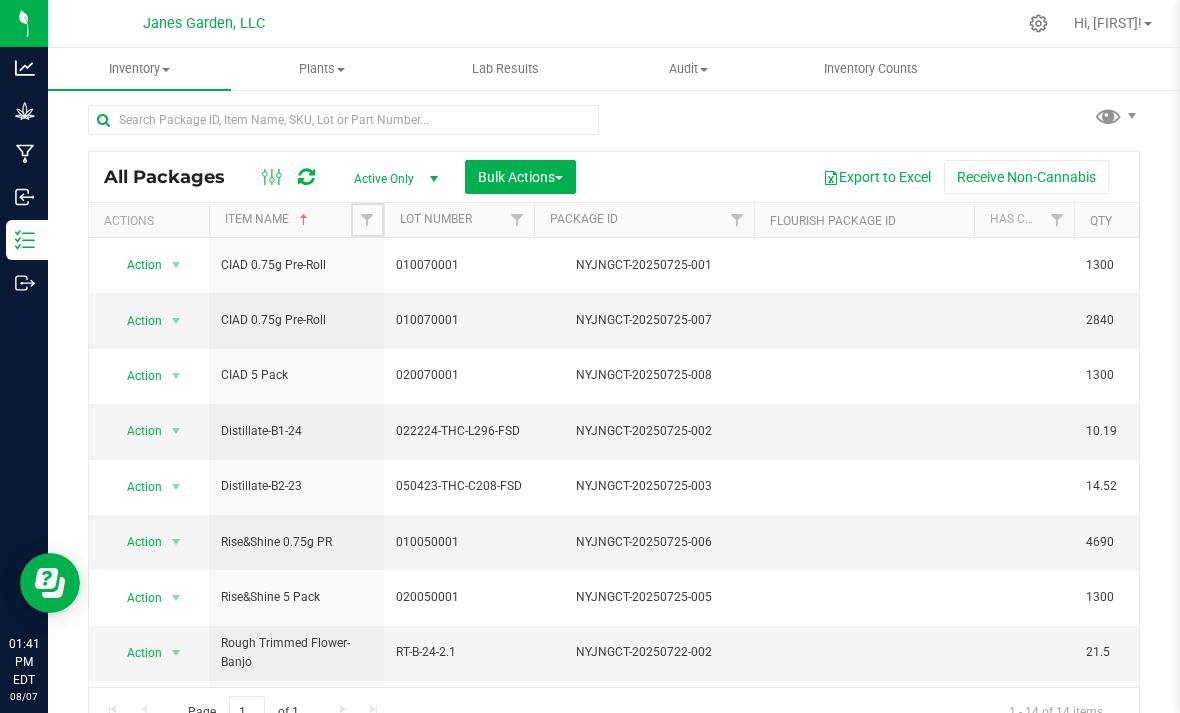 click at bounding box center [367, 220] 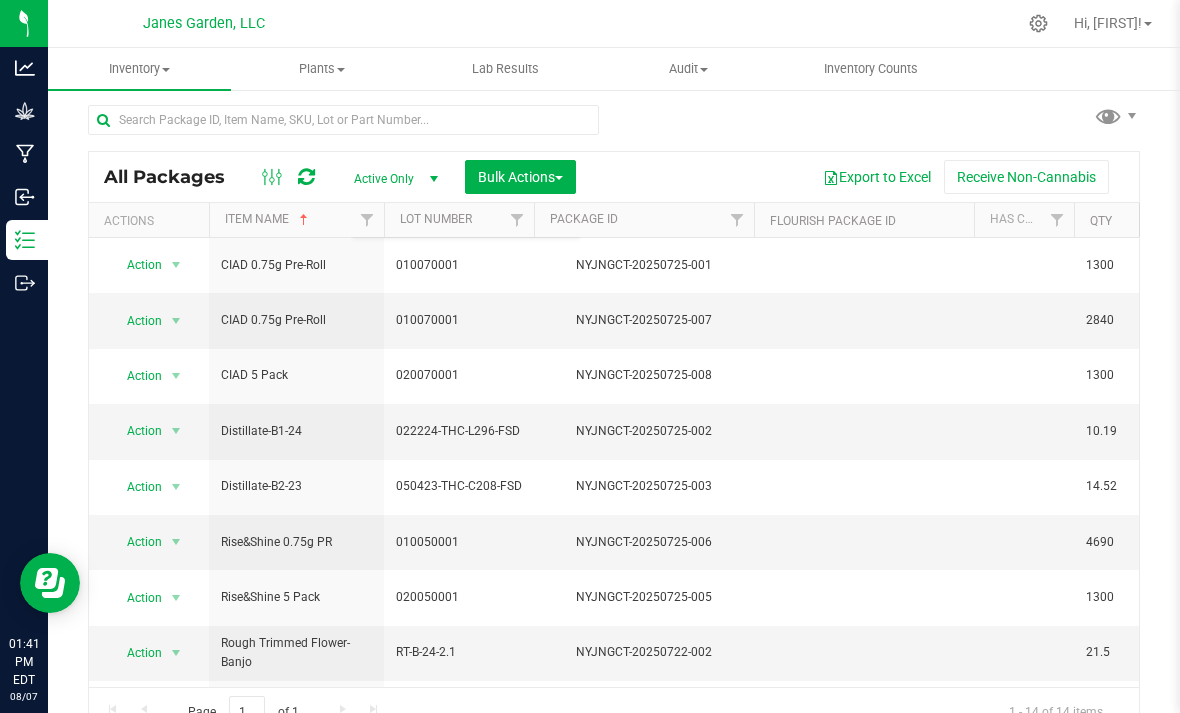 click on "Item Name" at bounding box center (268, 219) 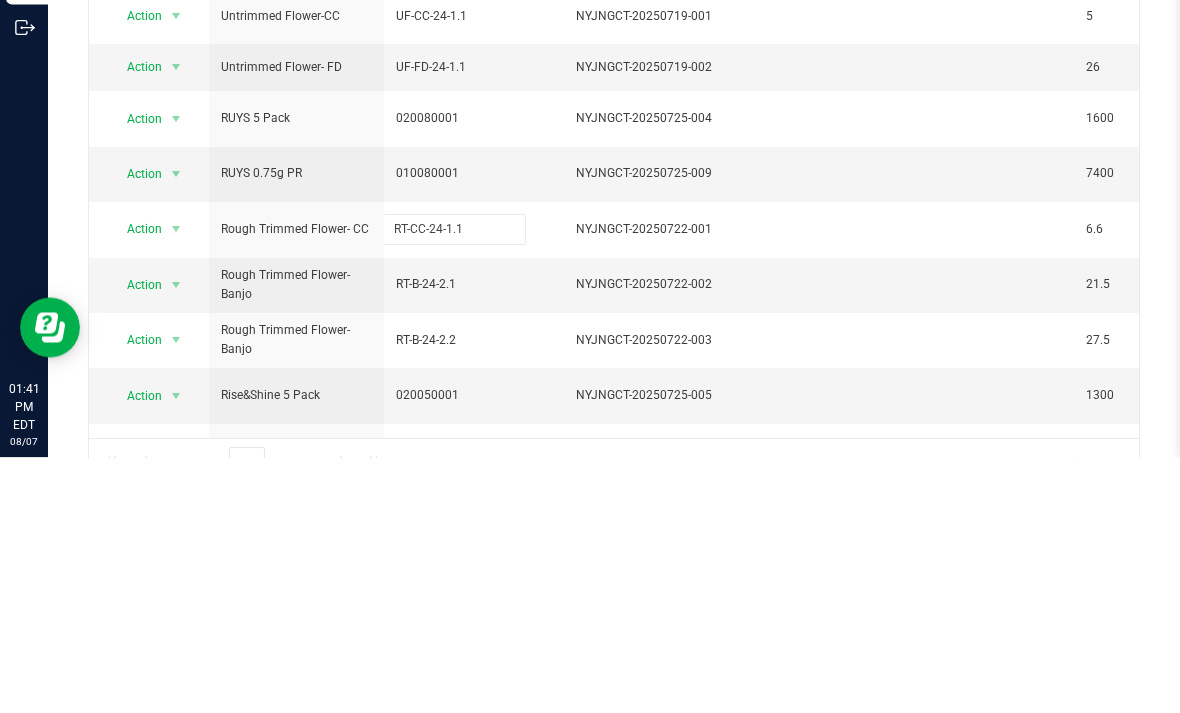 scroll, scrollTop: 0, scrollLeft: 0, axis: both 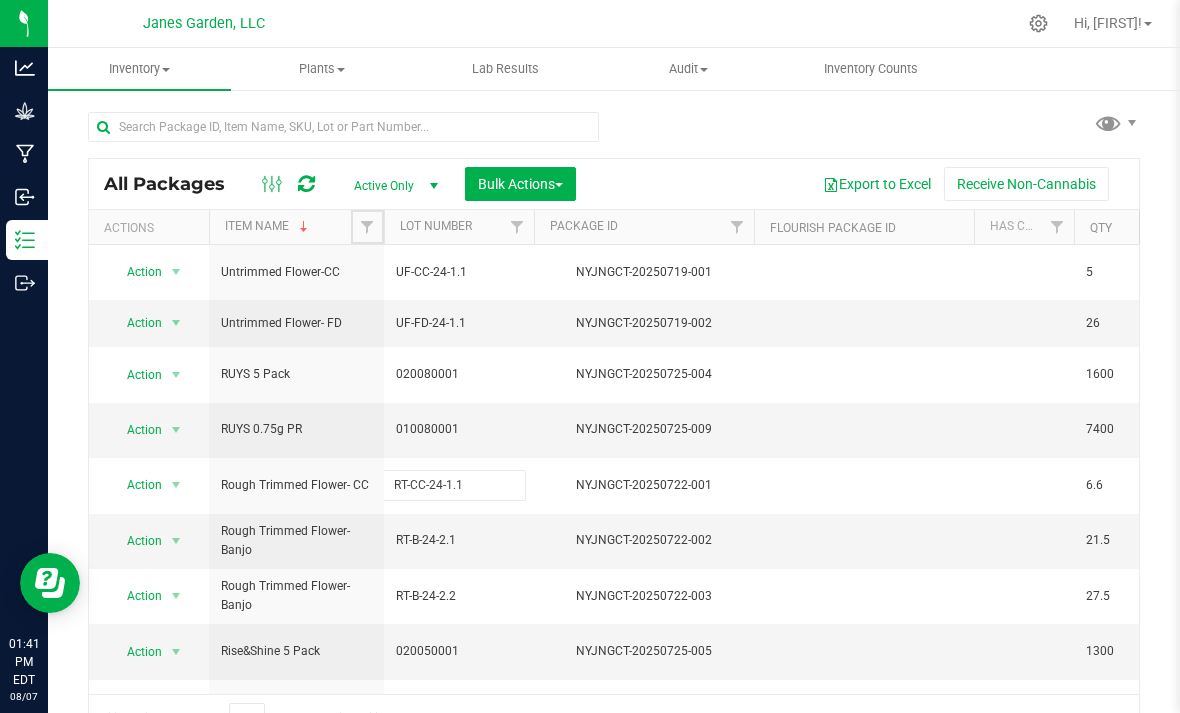 click at bounding box center (367, 227) 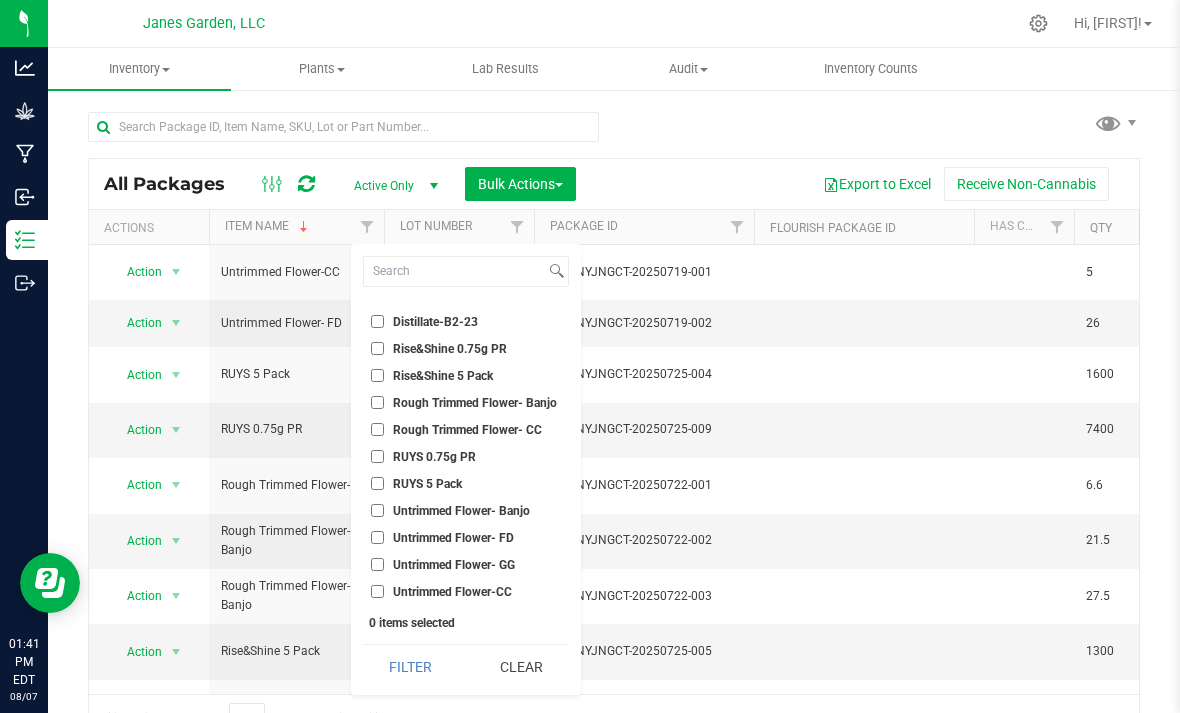 click on "Rise&Shine 0.75g PR" at bounding box center (377, 348) 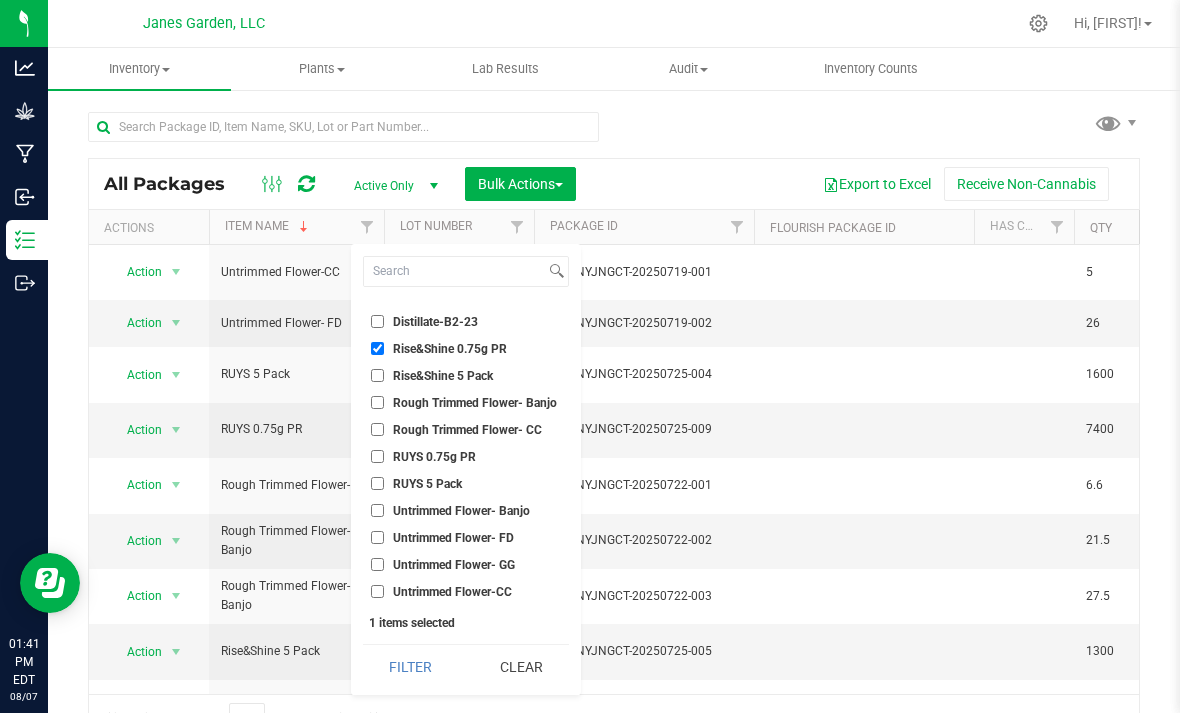 click on "Rise&Shine 5 Pack" at bounding box center [377, 375] 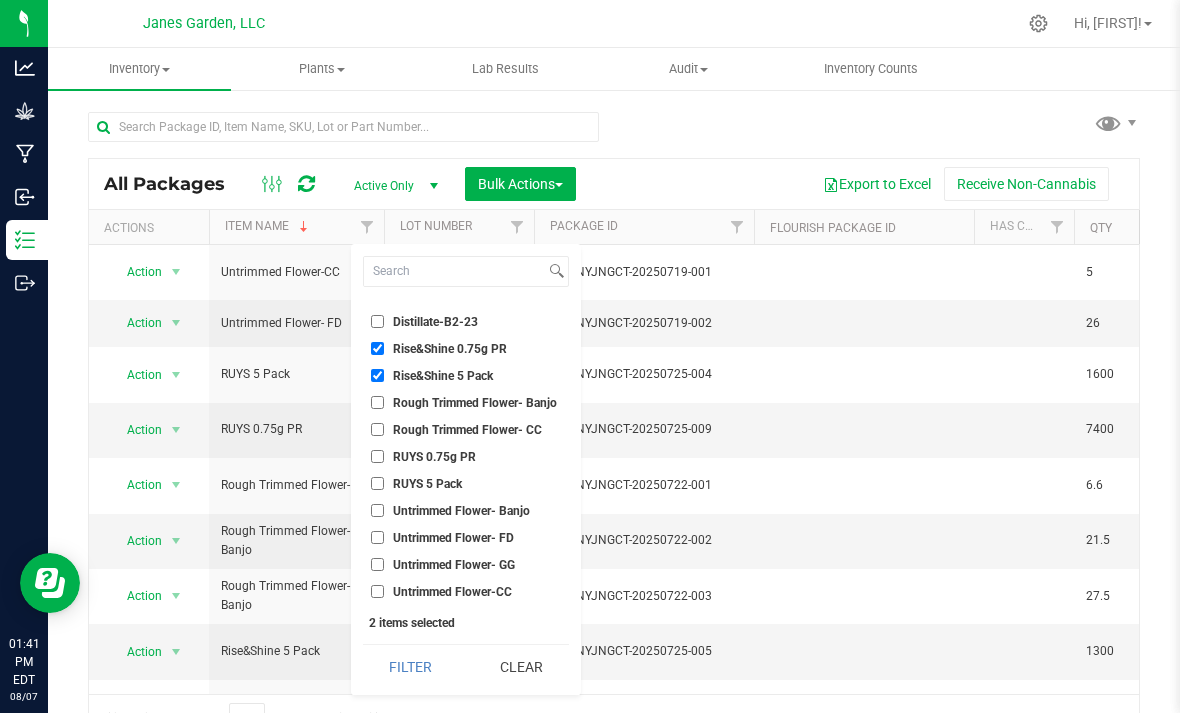 click on "RUYS 0.75g PR" at bounding box center [377, 456] 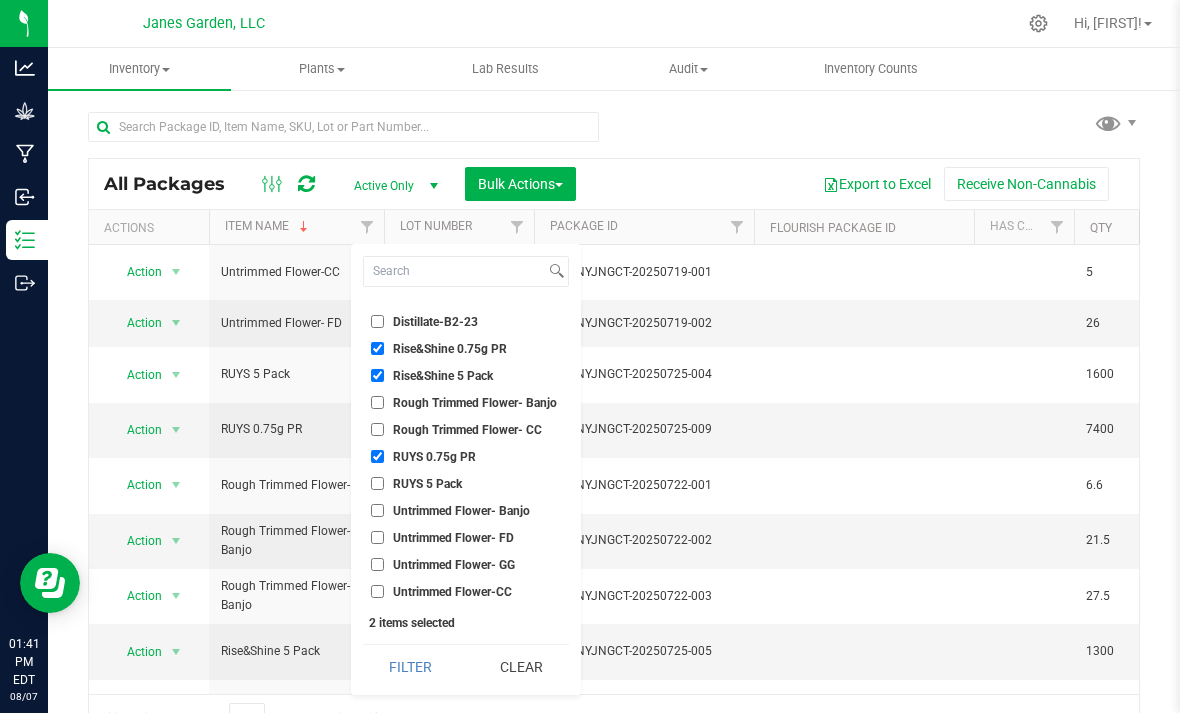 click on "RUYS 5 Pack" at bounding box center (377, 483) 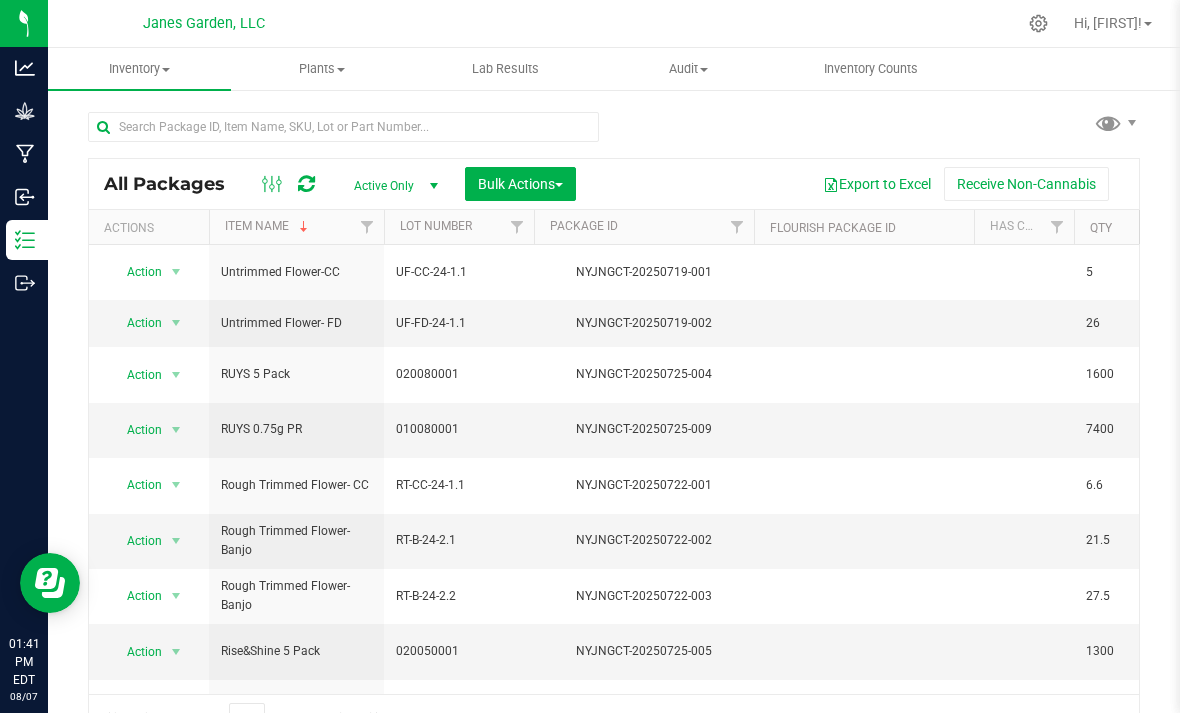 click at bounding box center [304, 227] 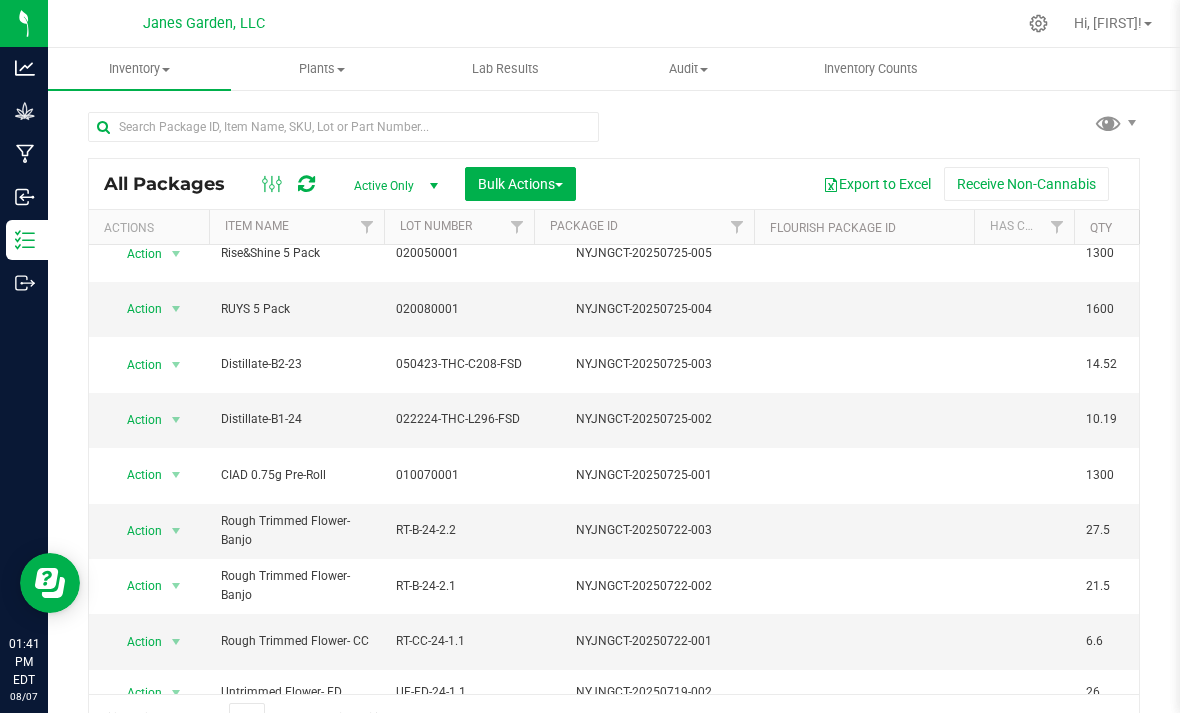 scroll, scrollTop: 239, scrollLeft: 0, axis: vertical 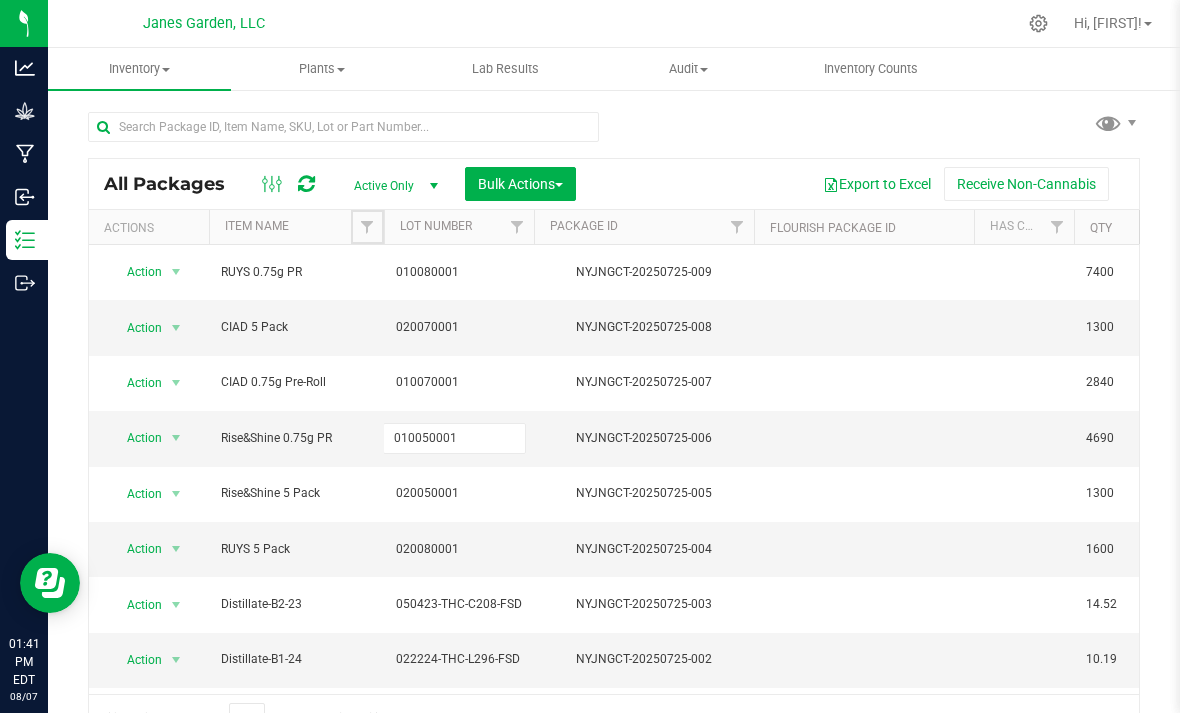 click at bounding box center [367, 227] 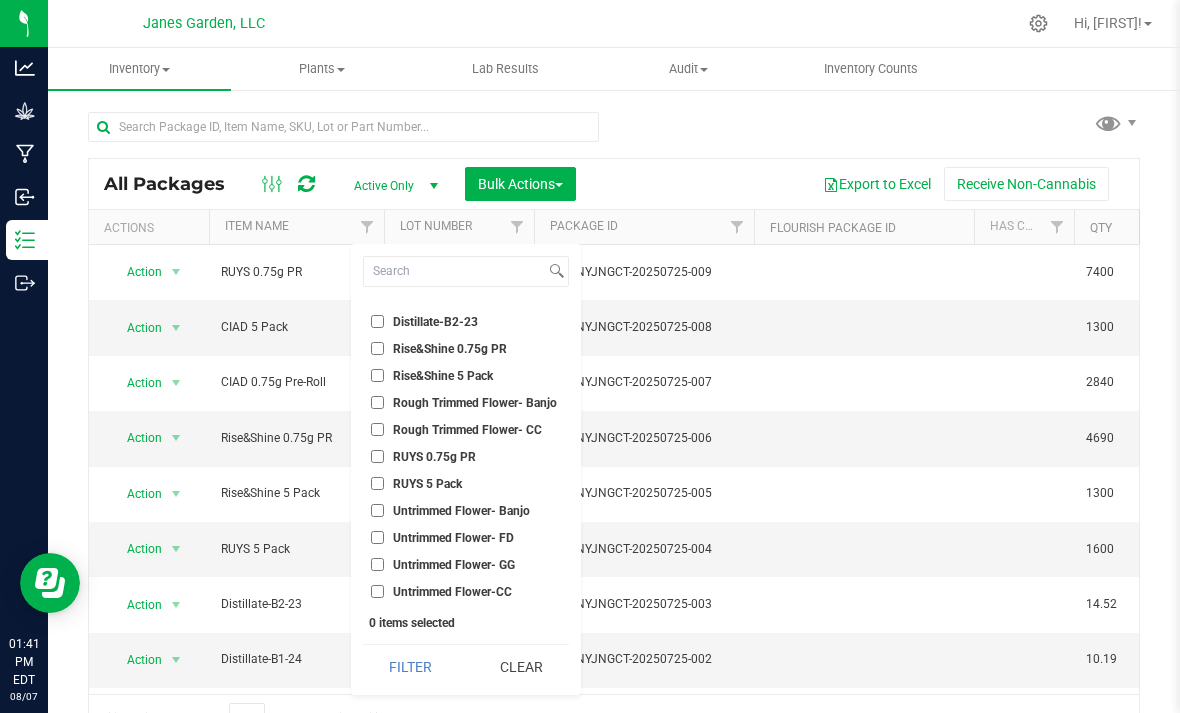 click on "Rise&Shine 0.75g PR" at bounding box center (377, 348) 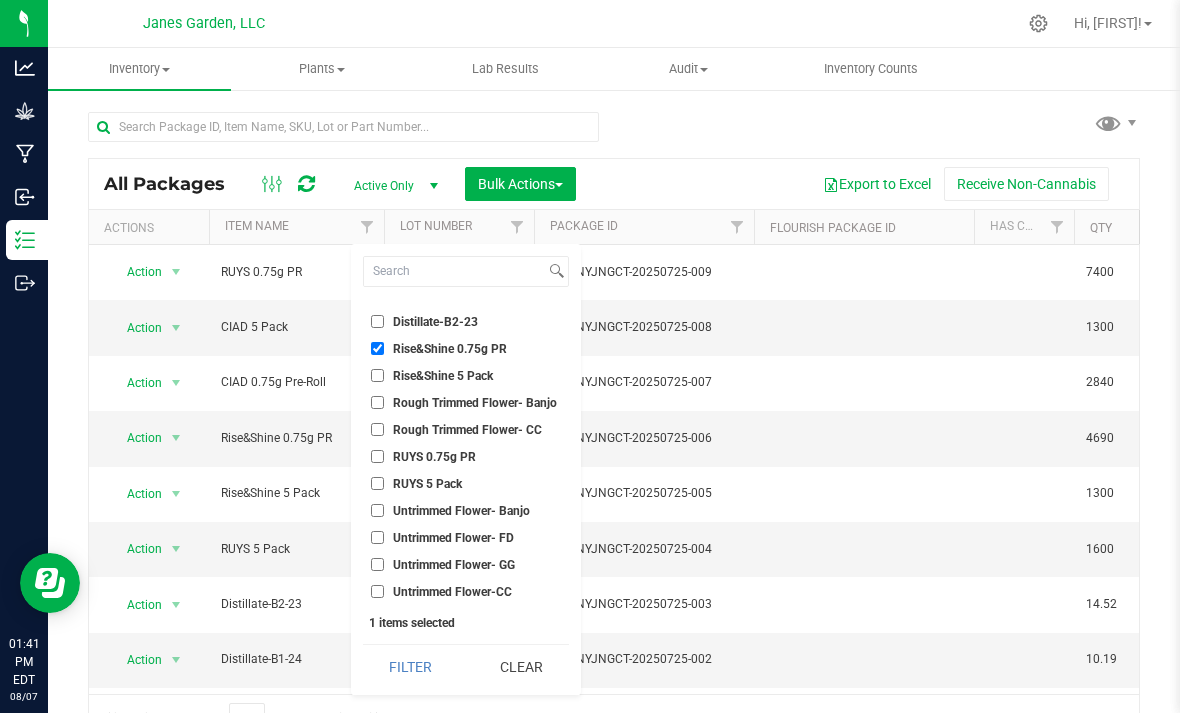 click on "Rise&Shine 5 Pack" at bounding box center [443, 376] 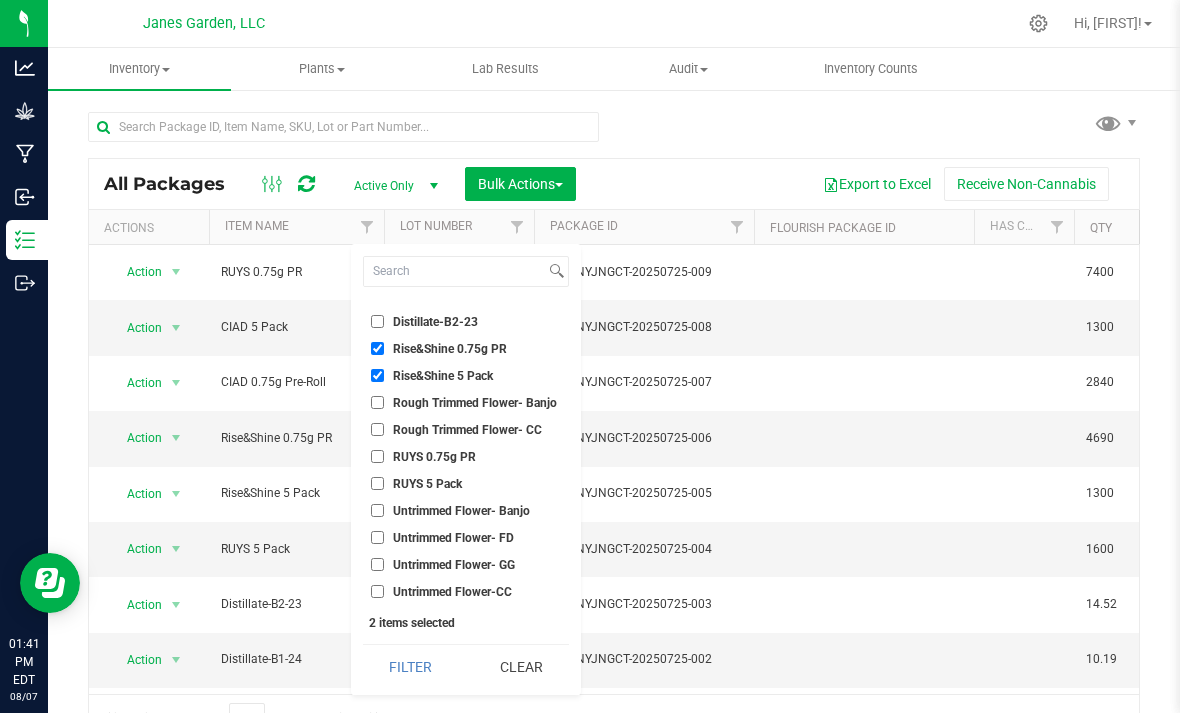 click on "Rise&Shine 5 Pack" at bounding box center (377, 375) 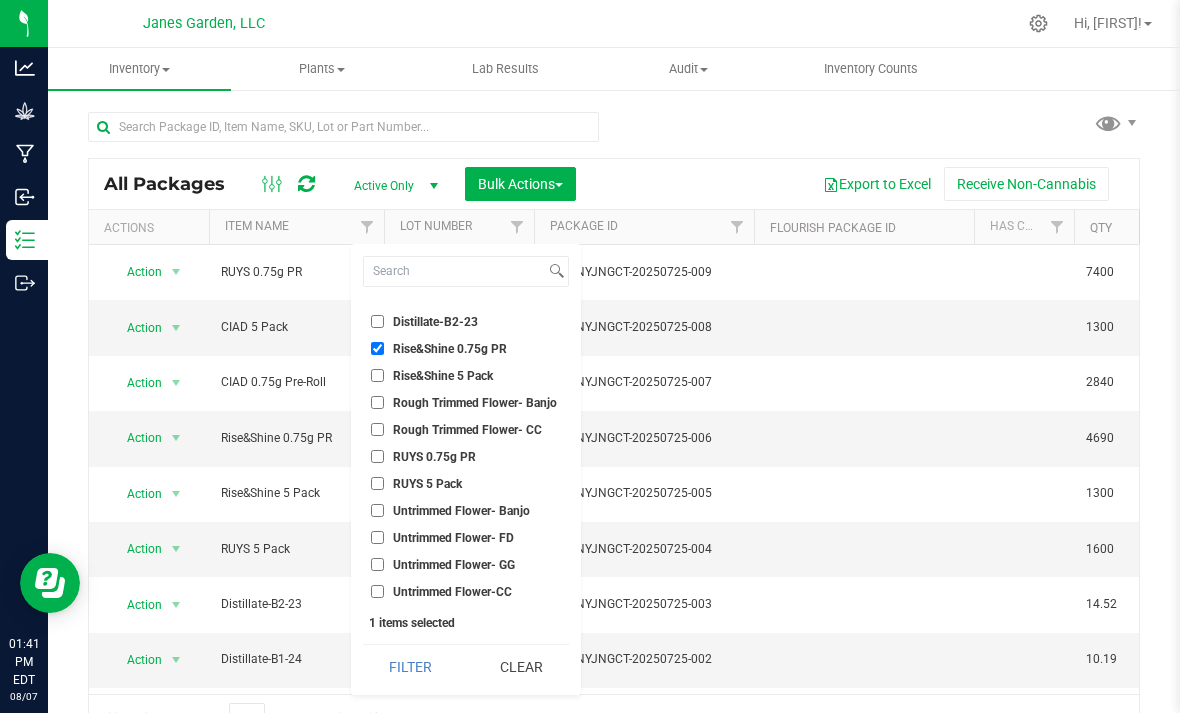 click on "Rough Trimmed Flower- Banjo" at bounding box center (377, 402) 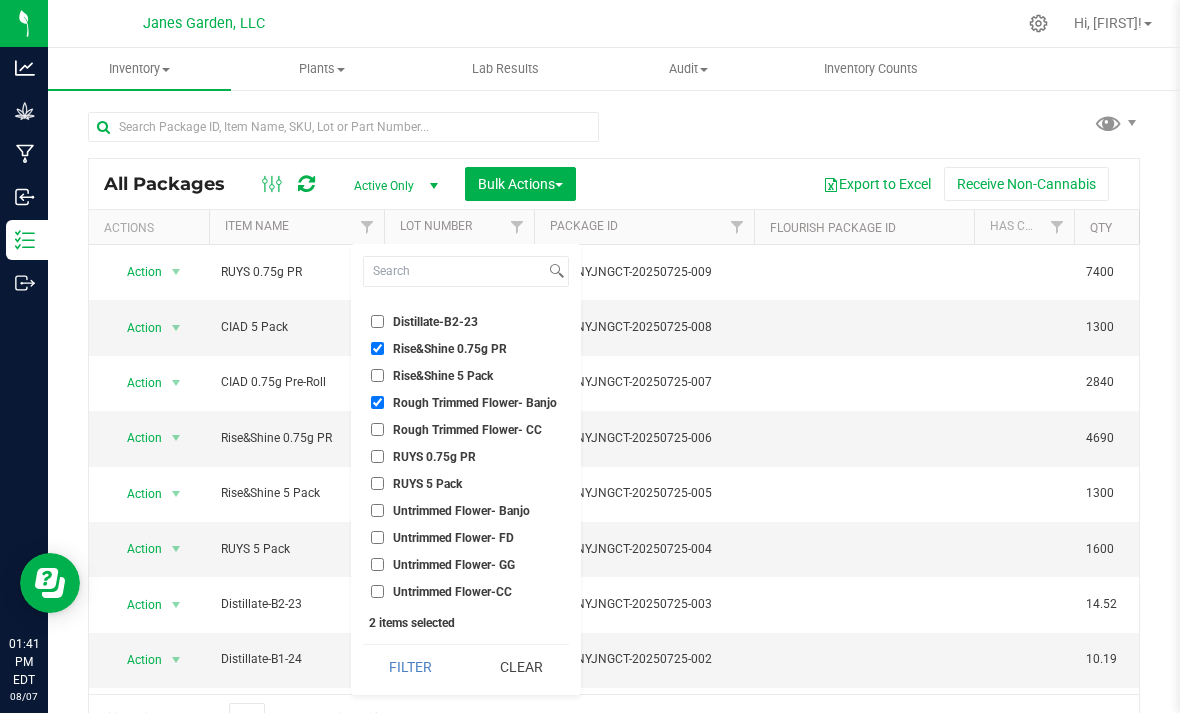 click on "Rise&Shine 5 Pack" at bounding box center (432, 375) 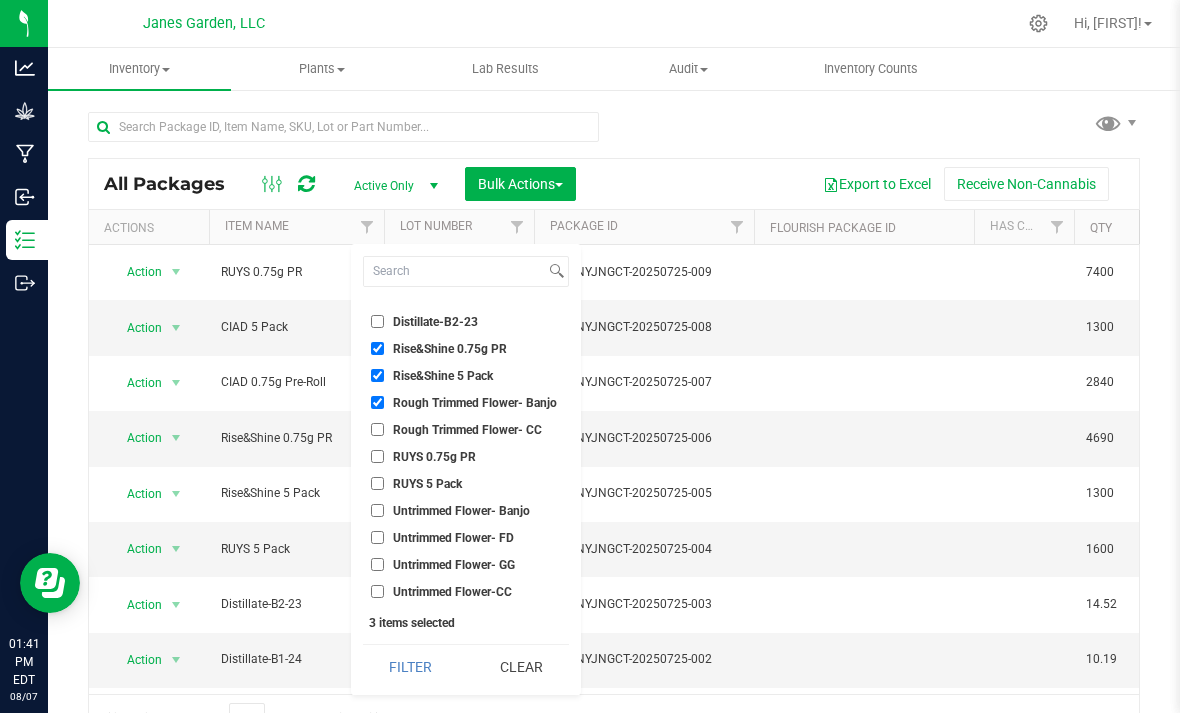 click on "RUYS 0.75g PR" at bounding box center [377, 456] 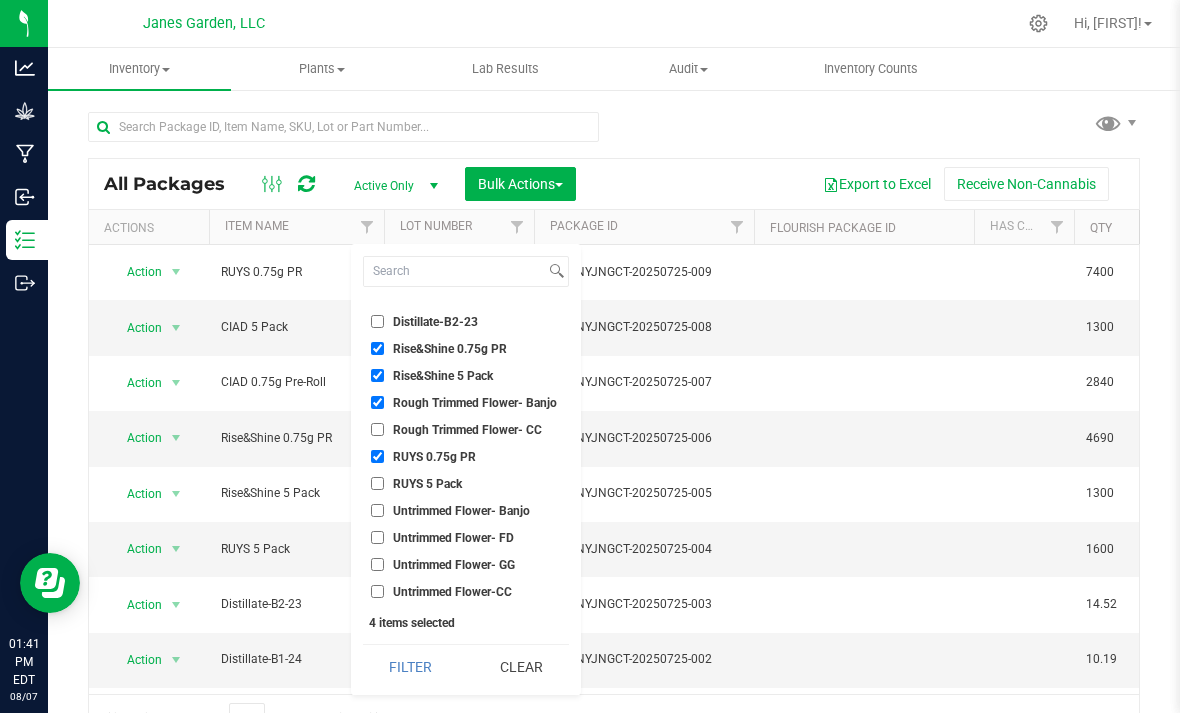 click on "Rough Trimmed Flower- CC" at bounding box center [456, 429] 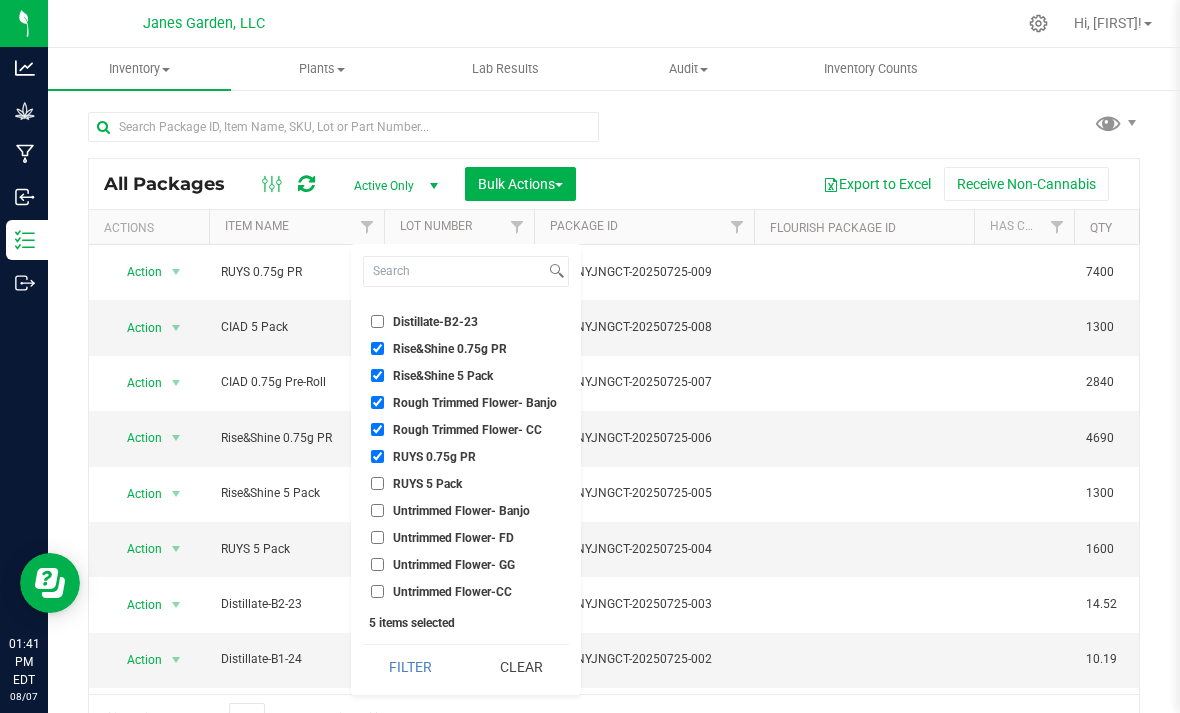 click on "Rough Trimmed Flower- CC" at bounding box center (377, 429) 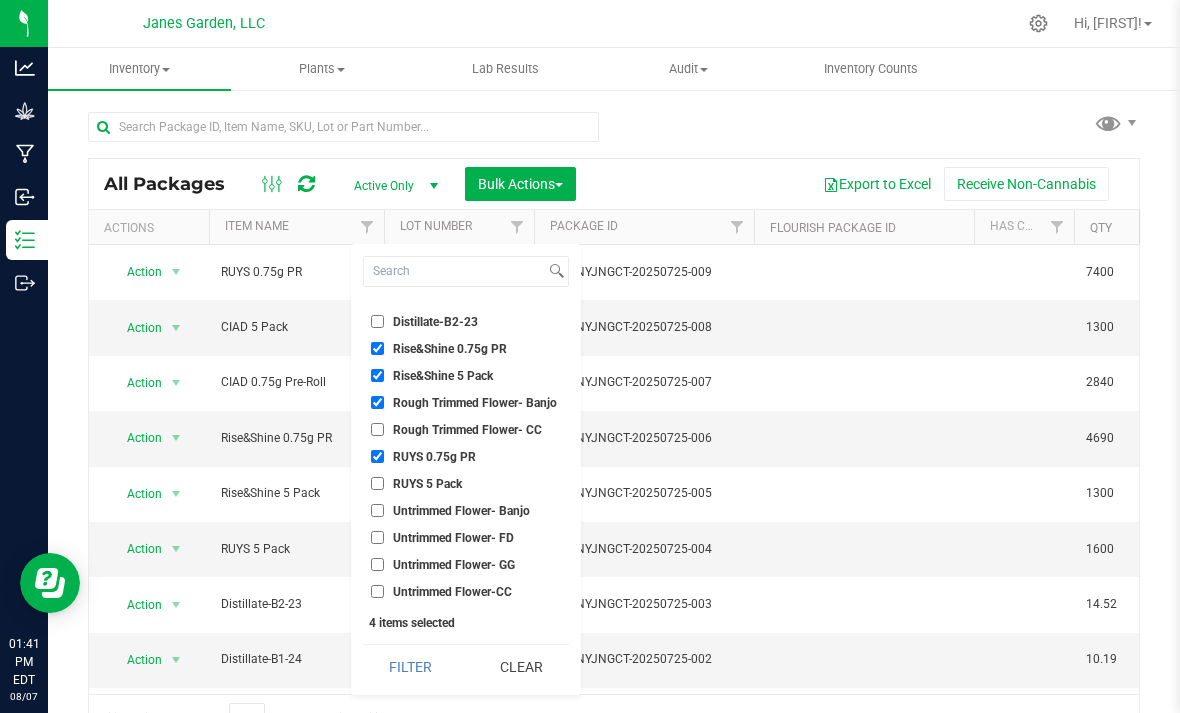 click on "RUYS 5 Pack" at bounding box center [377, 483] 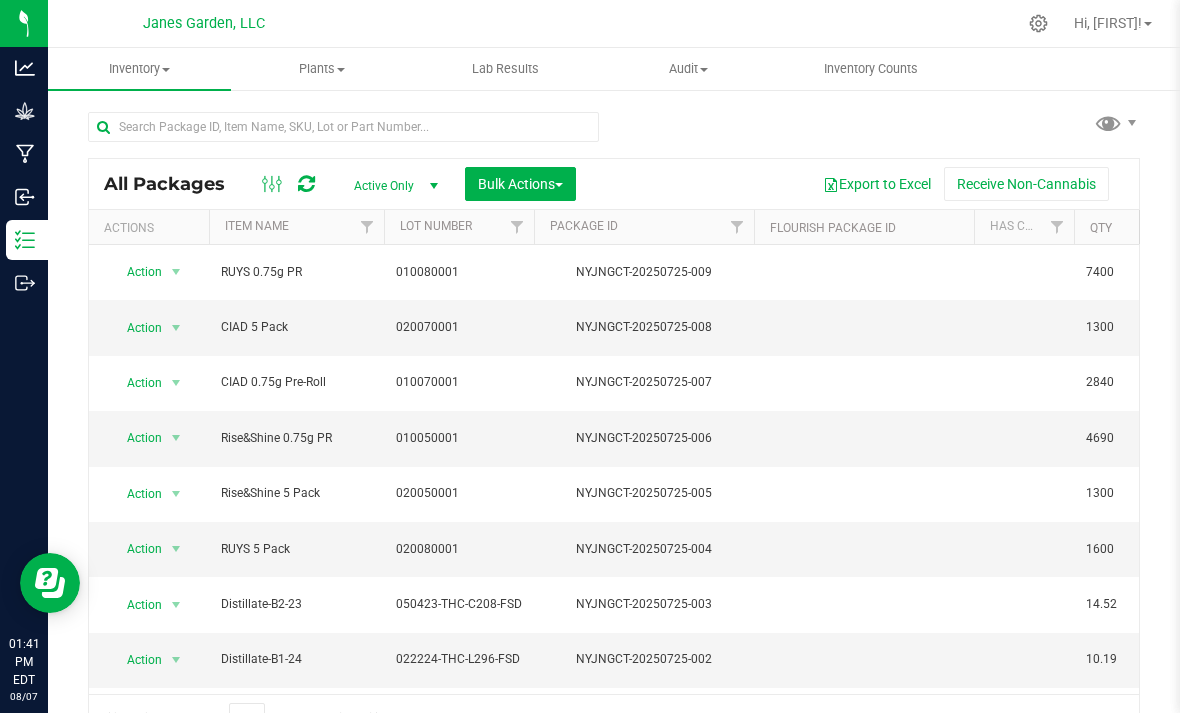 scroll, scrollTop: 27, scrollLeft: 0, axis: vertical 